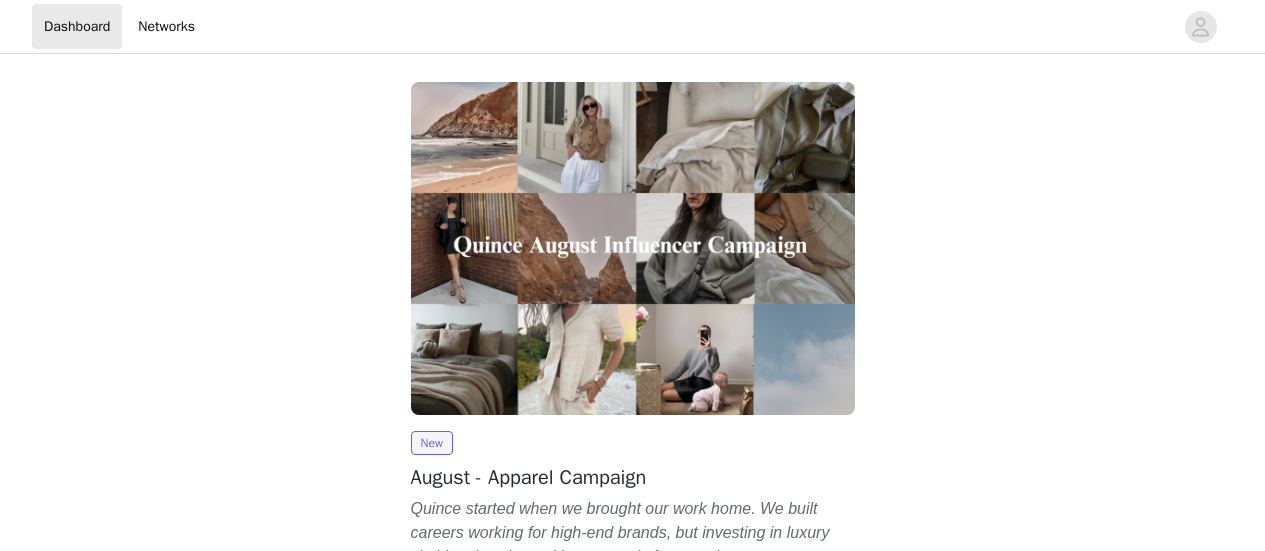 scroll, scrollTop: 0, scrollLeft: 0, axis: both 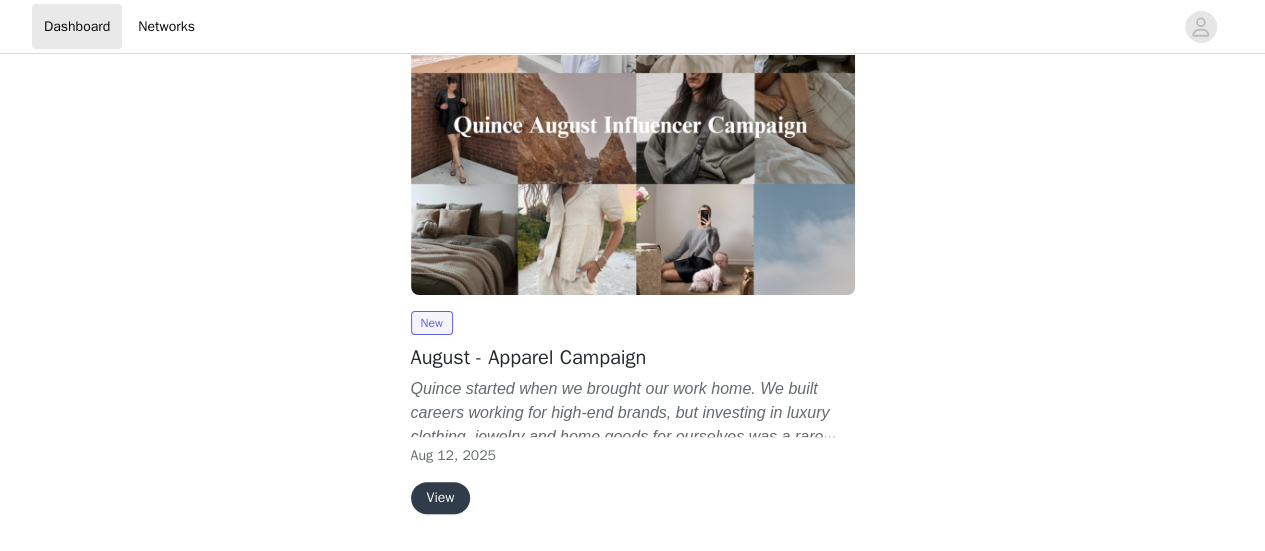 click on "View" at bounding box center [441, 498] 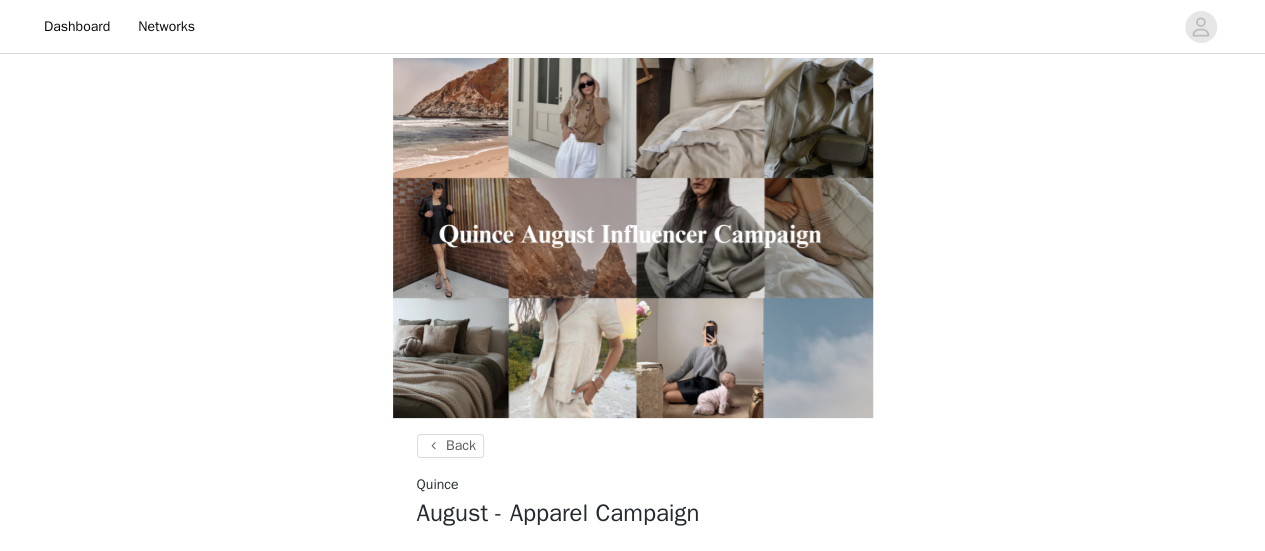 click on "Back     Quince
August - Apparel Campaign
Campaign Overview   Quince started when we brought our work home. We built careers working for high-end brands, but investing in luxury clothing, jewelry and home goods for ourselves was a rare treat. So, we built our own brand—committed to making exceptionally high-quality essentials at a price within reach.  Because everyone deserves to fill their life with the finer things
If you haven't heard of us:  Quince is a factory-direct brand that offers high-quality products at affordable prices. We specialize in home goods, clothing, and accessories, and we take pride in our commitment to sustainable and ethical manufacturing practices.
The last day to join this campaign is [DATE] at [TIME] [TIMEZONE]. Be sure to submit your proposal before then if you'd like to participate in this campaign!
Creator Requirements:
Must reside within the [COUNTRY].
Deliverables:
and
Products:
HERE .
We  DO NOT" at bounding box center (632, 1743) 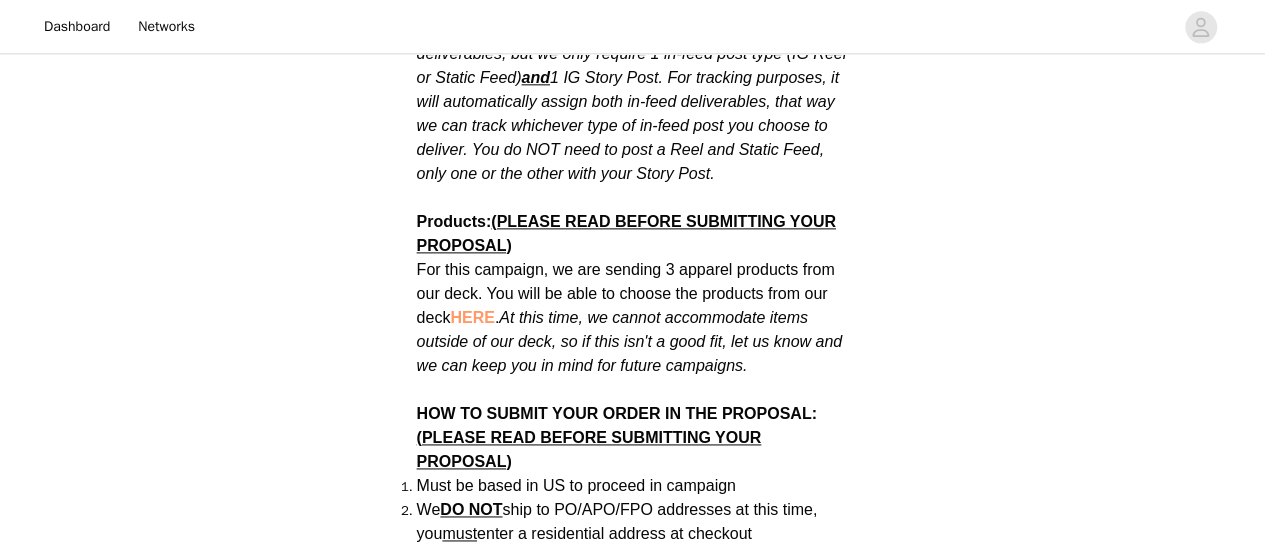 scroll, scrollTop: 1200, scrollLeft: 0, axis: vertical 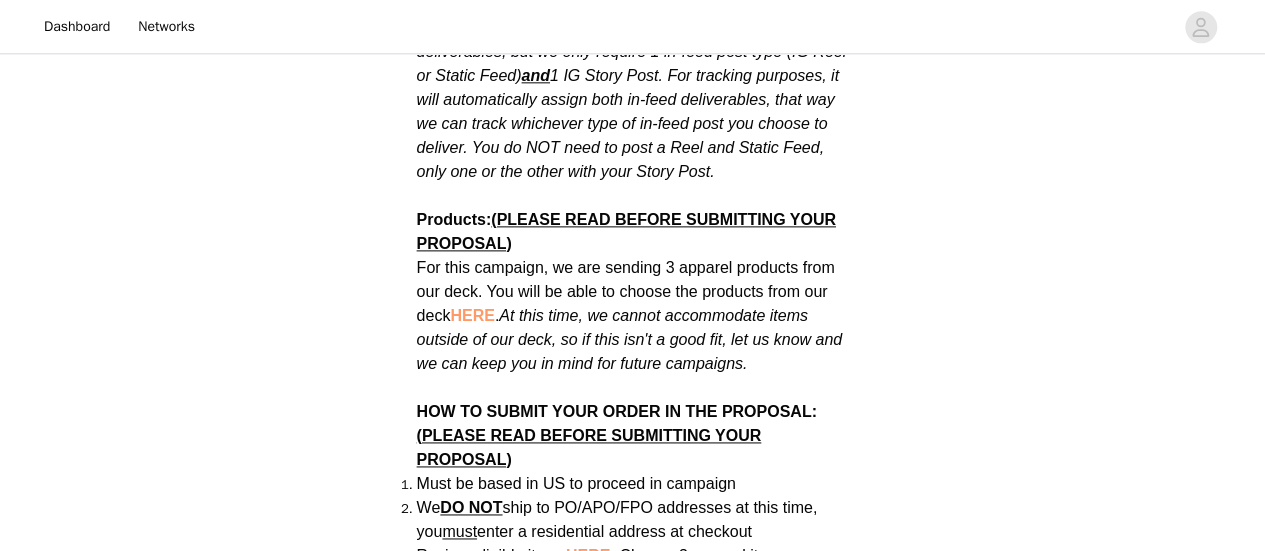 click on "HERE" at bounding box center (472, 315) 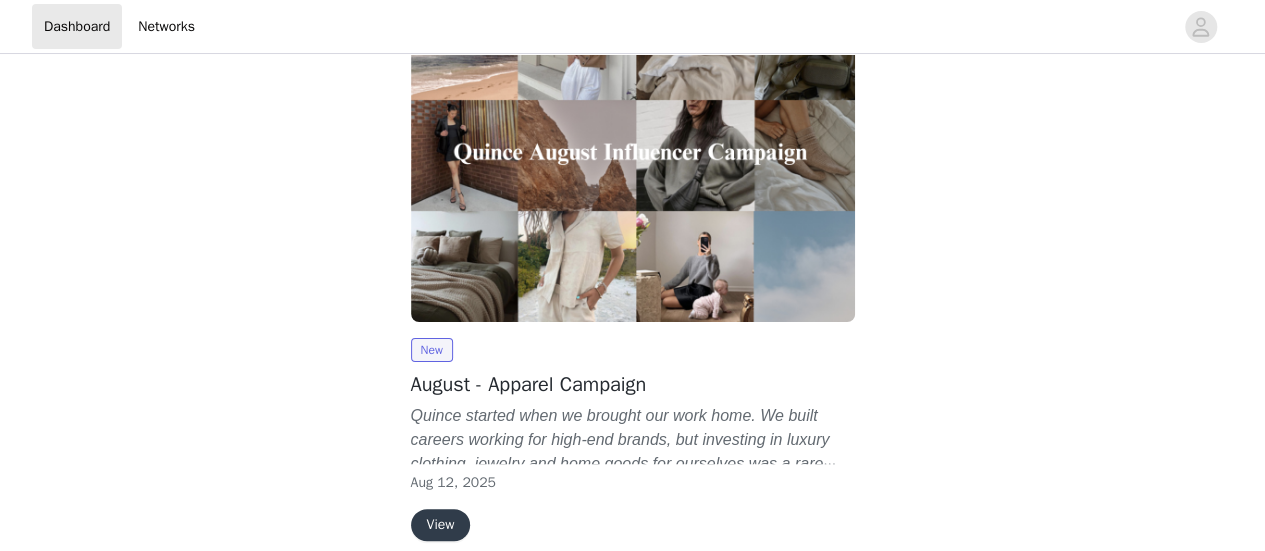 scroll, scrollTop: 183, scrollLeft: 0, axis: vertical 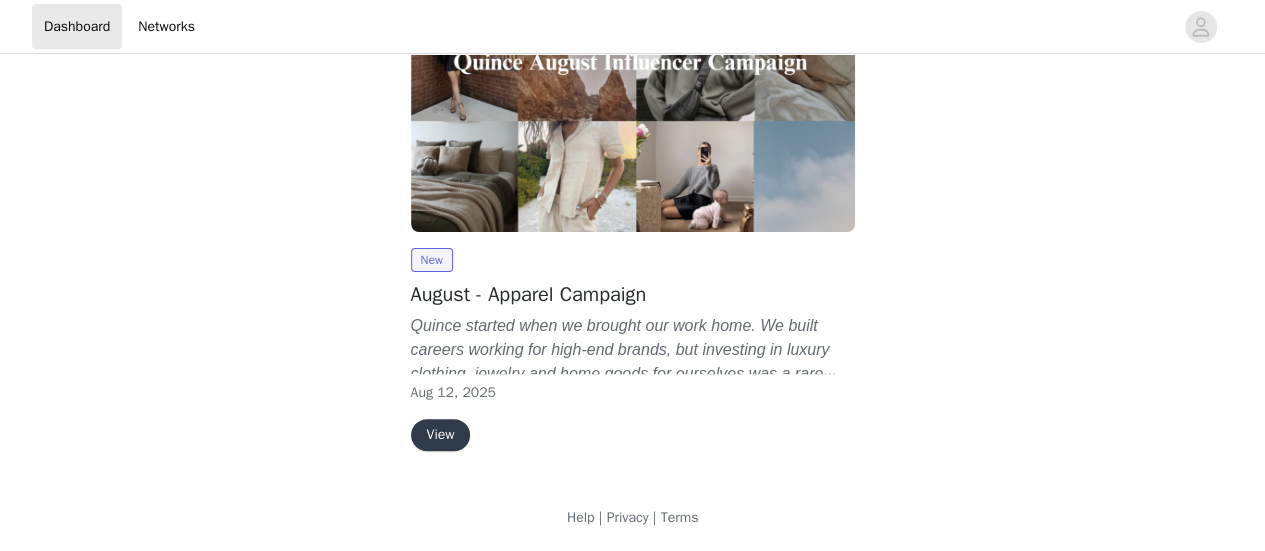 click on "View" at bounding box center (441, 435) 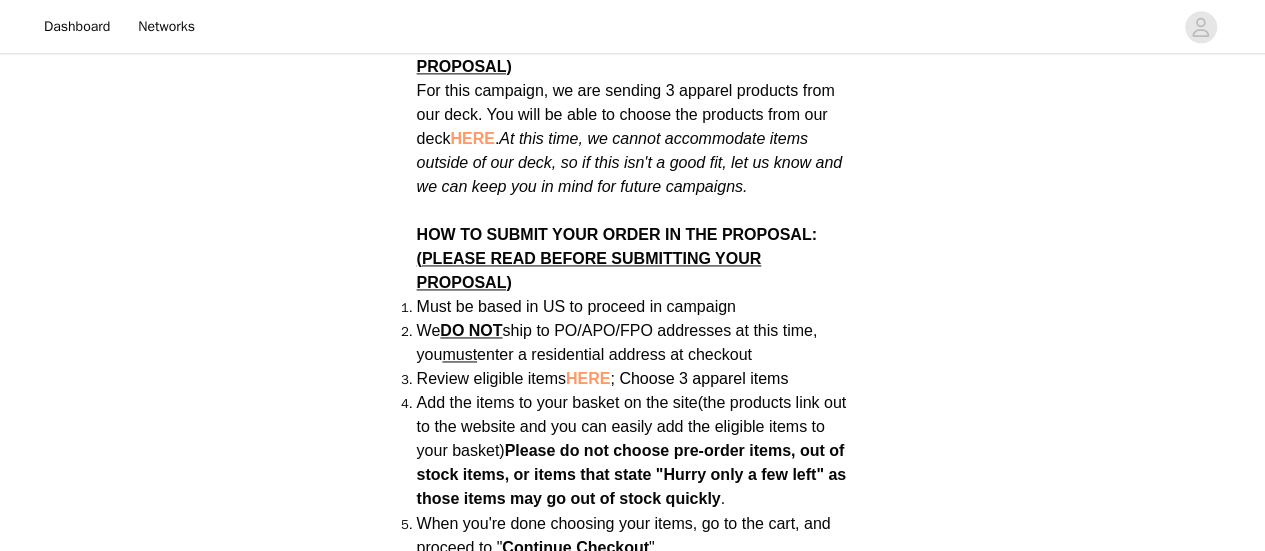 scroll, scrollTop: 1440, scrollLeft: 0, axis: vertical 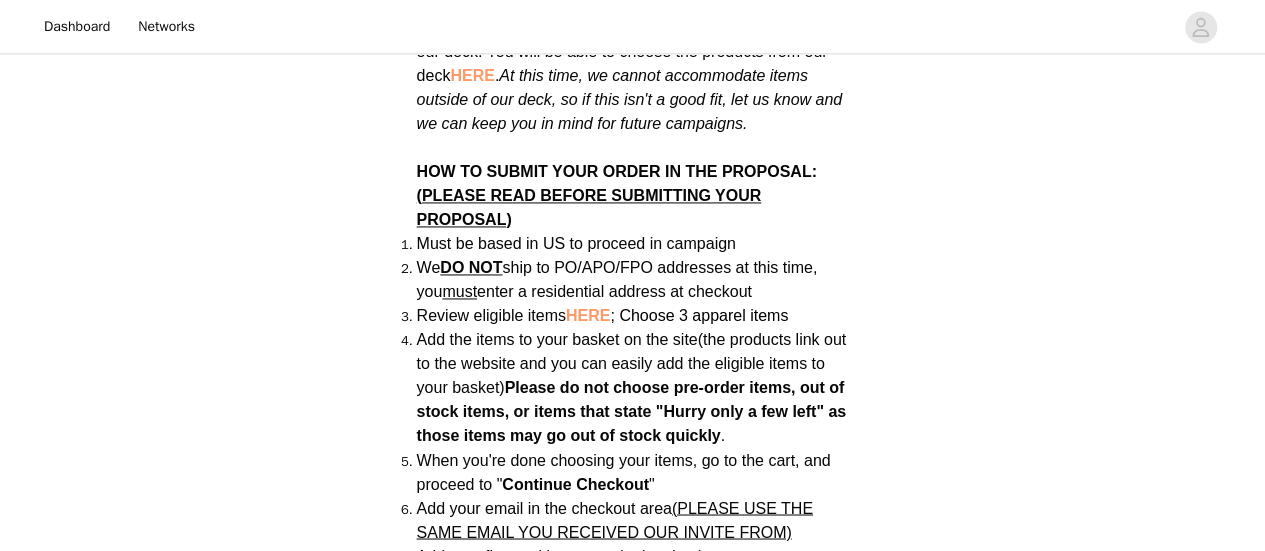click on "HERE" at bounding box center (588, 315) 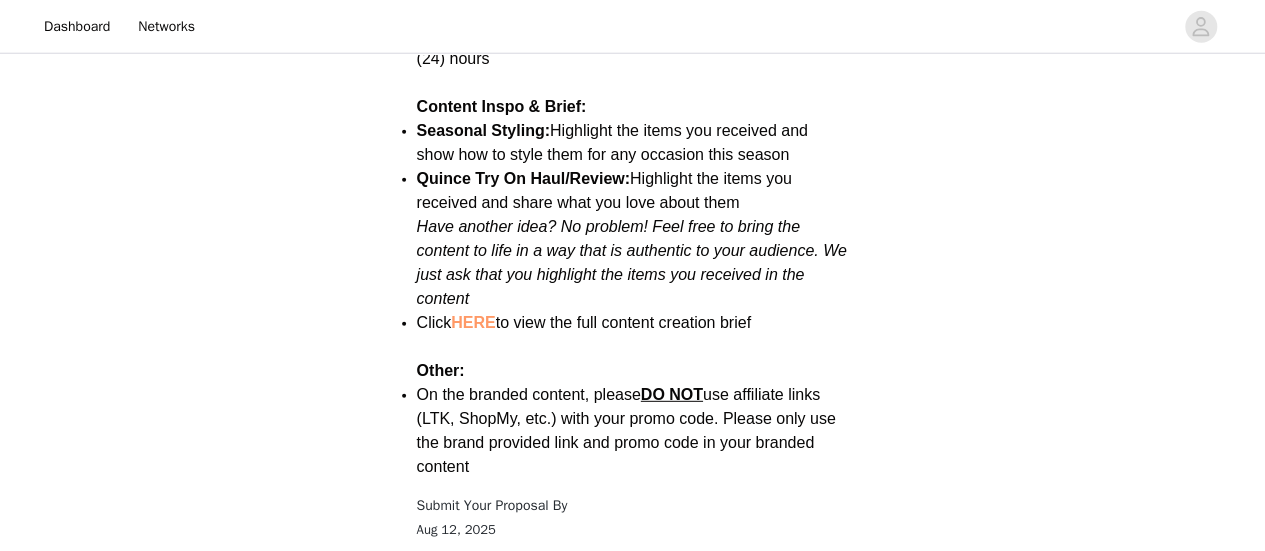 scroll, scrollTop: 2680, scrollLeft: 0, axis: vertical 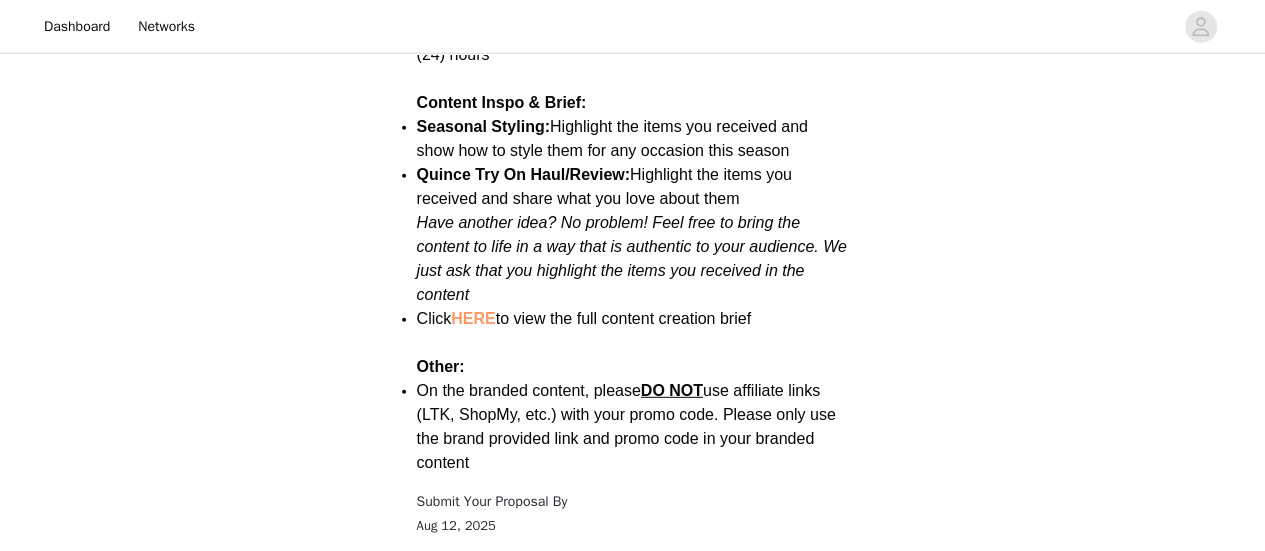click on "HERE" at bounding box center [473, 318] 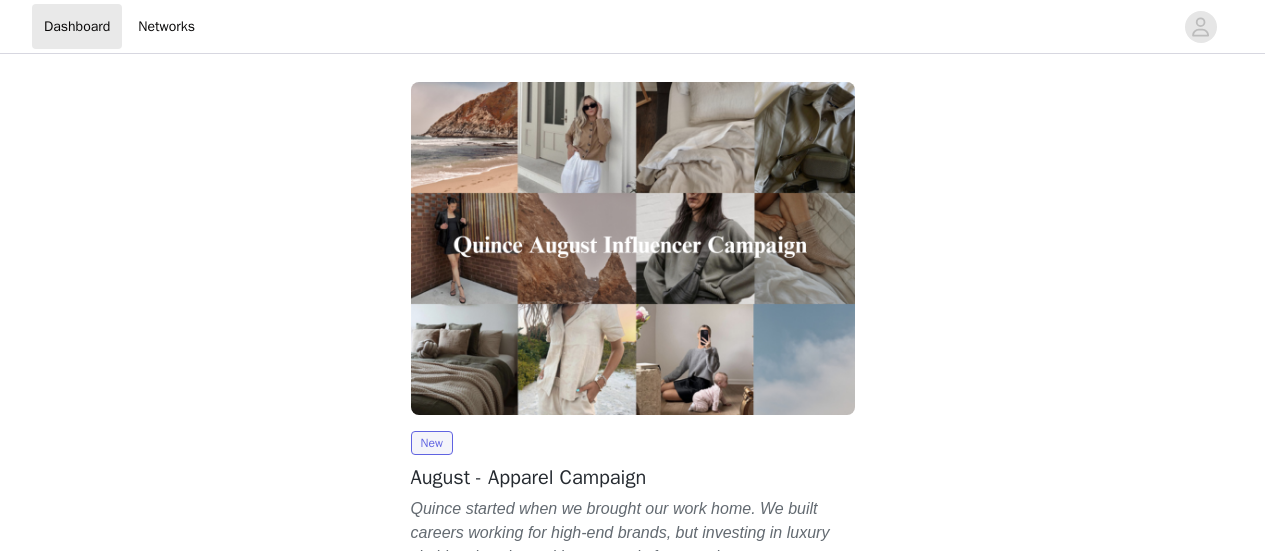 scroll, scrollTop: 0, scrollLeft: 0, axis: both 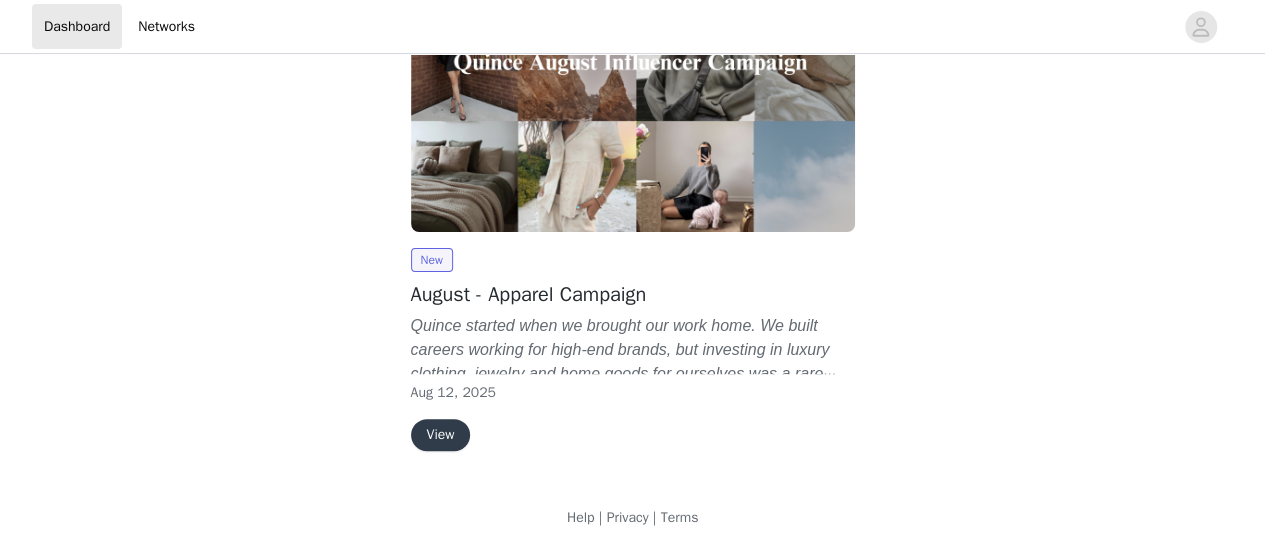 click on "View" at bounding box center (441, 435) 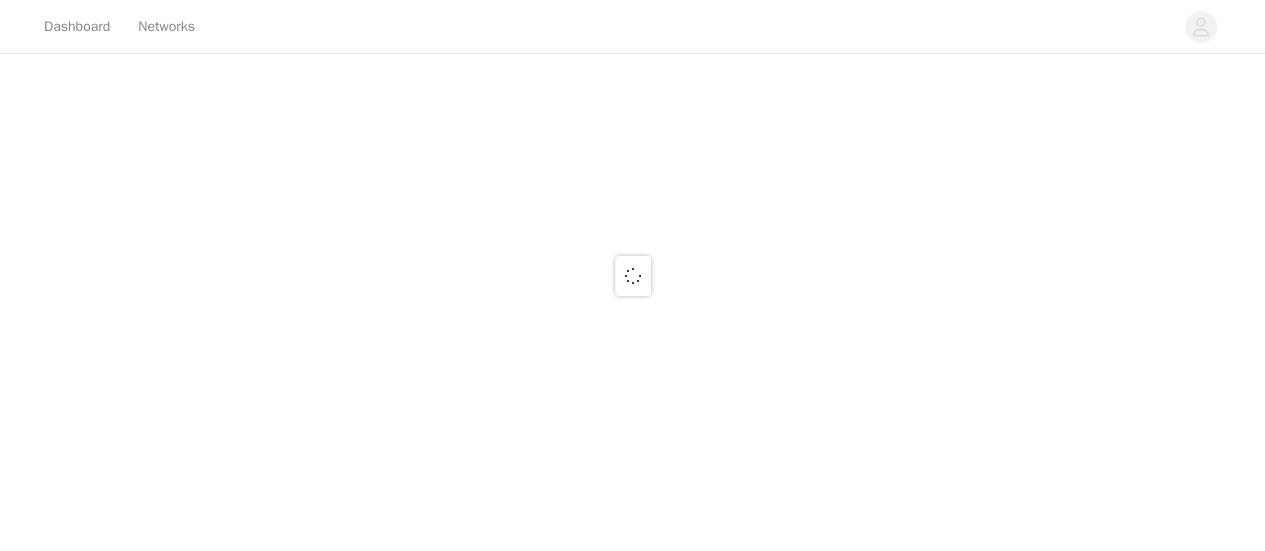 scroll, scrollTop: 0, scrollLeft: 0, axis: both 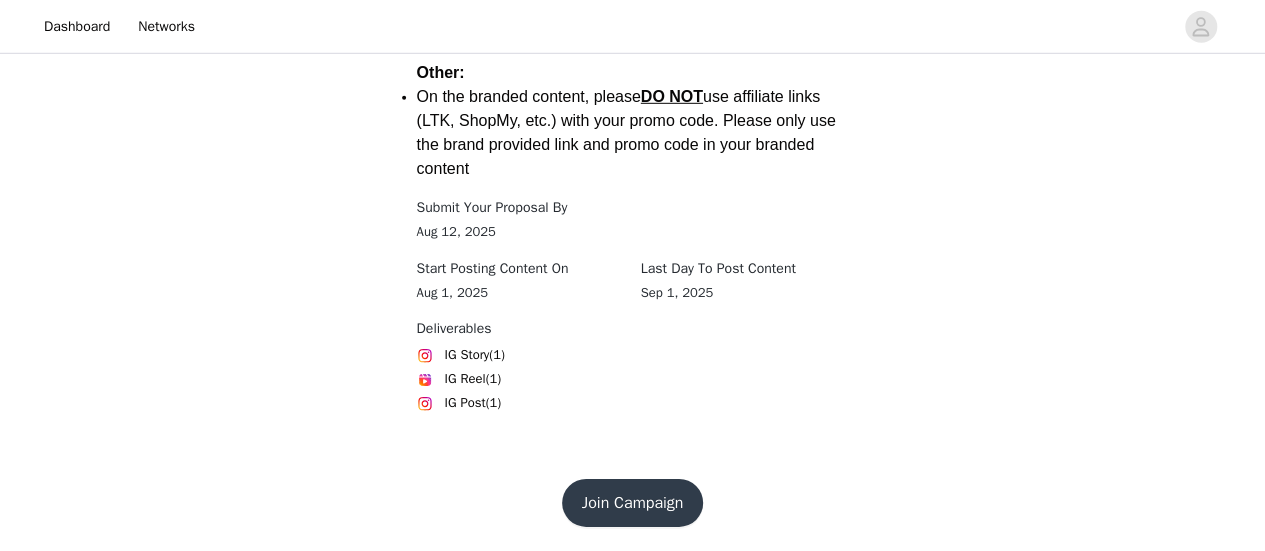 click on "Join Campaign" at bounding box center (633, 503) 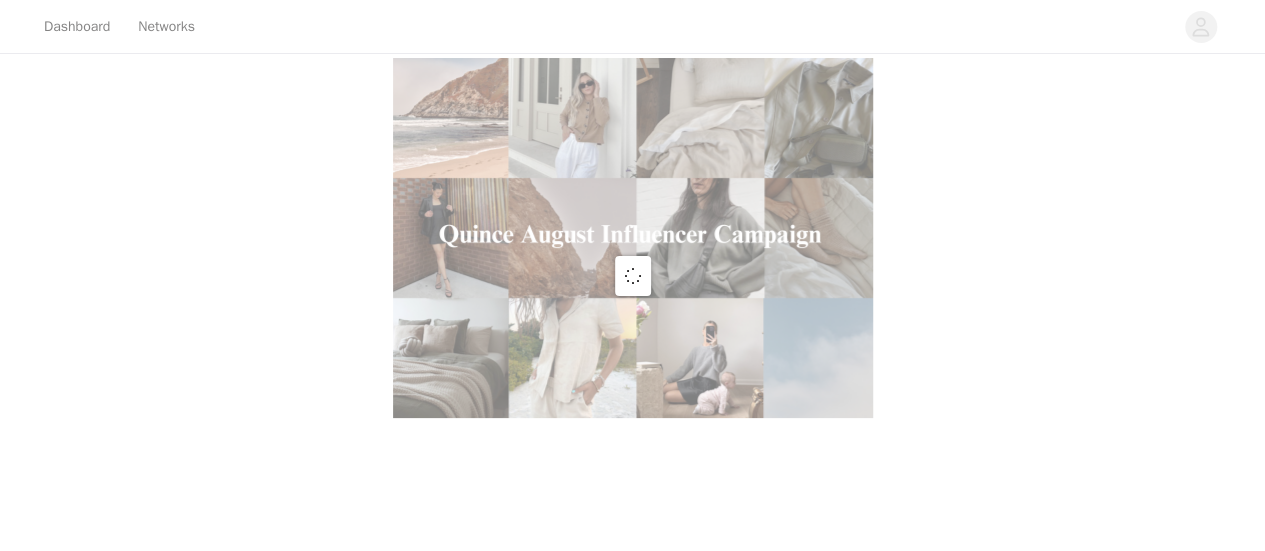 scroll, scrollTop: 0, scrollLeft: 0, axis: both 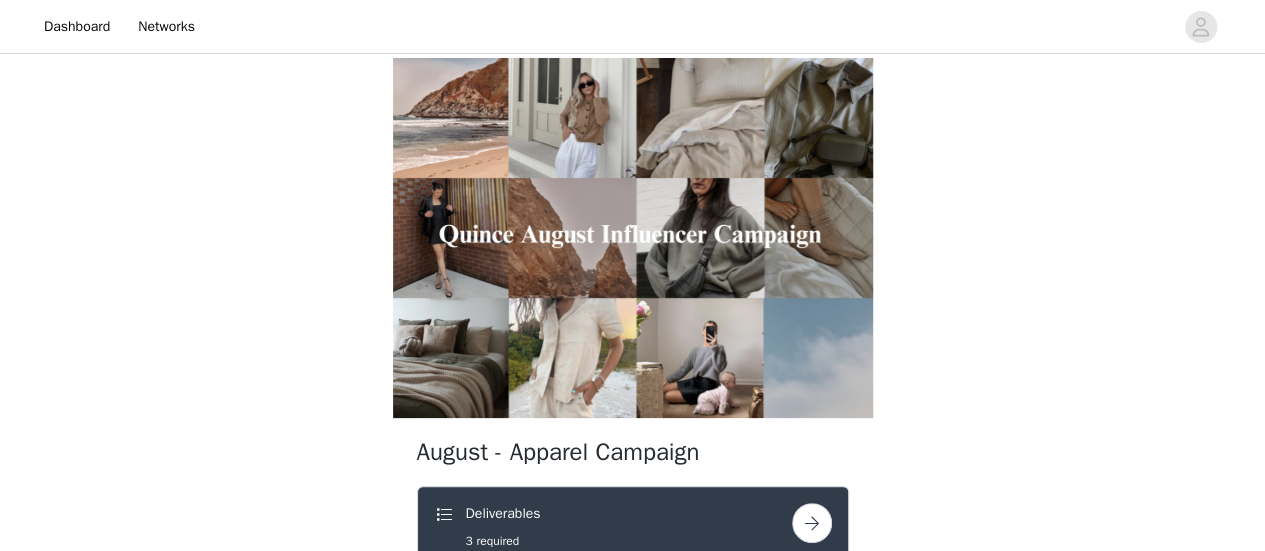 click on "Deliverables   3 required" at bounding box center (613, 526) 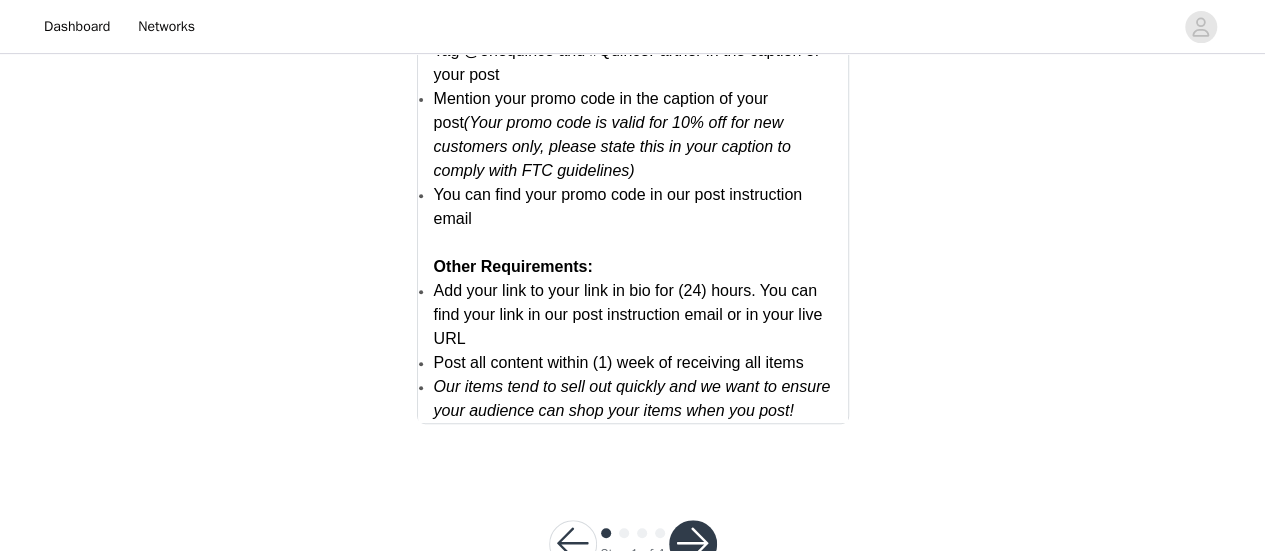 scroll, scrollTop: 4151, scrollLeft: 0, axis: vertical 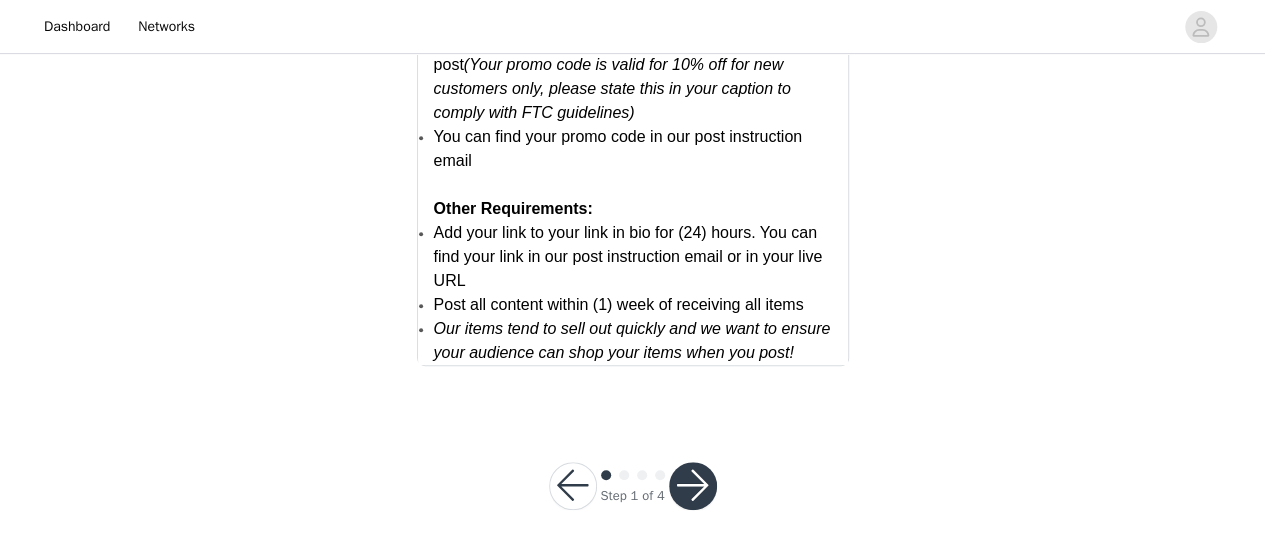 click at bounding box center [693, 486] 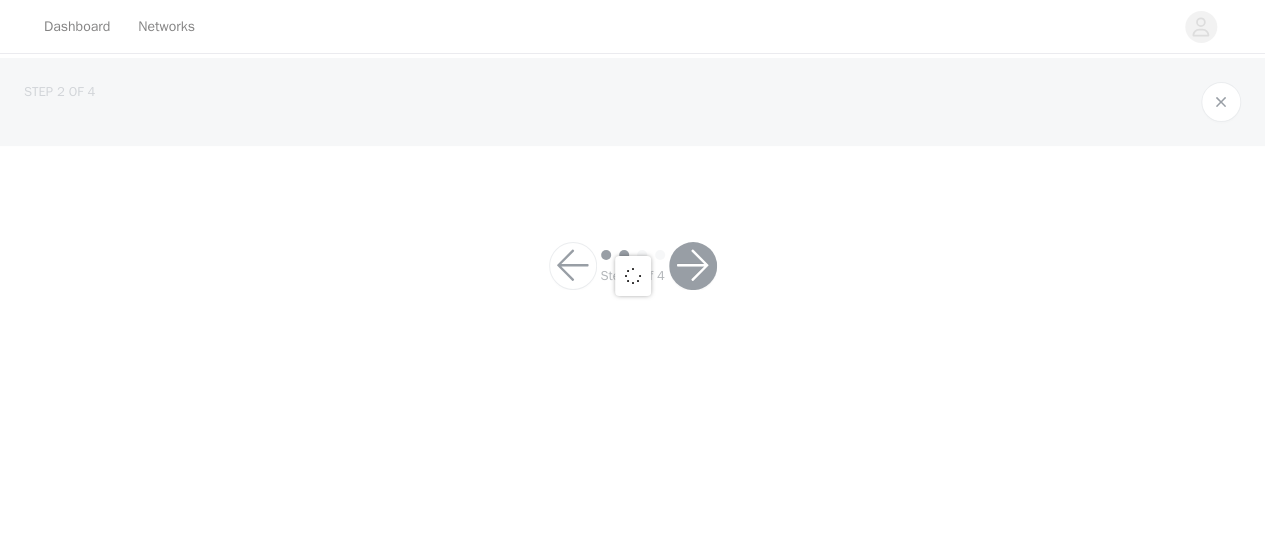 scroll, scrollTop: 0, scrollLeft: 0, axis: both 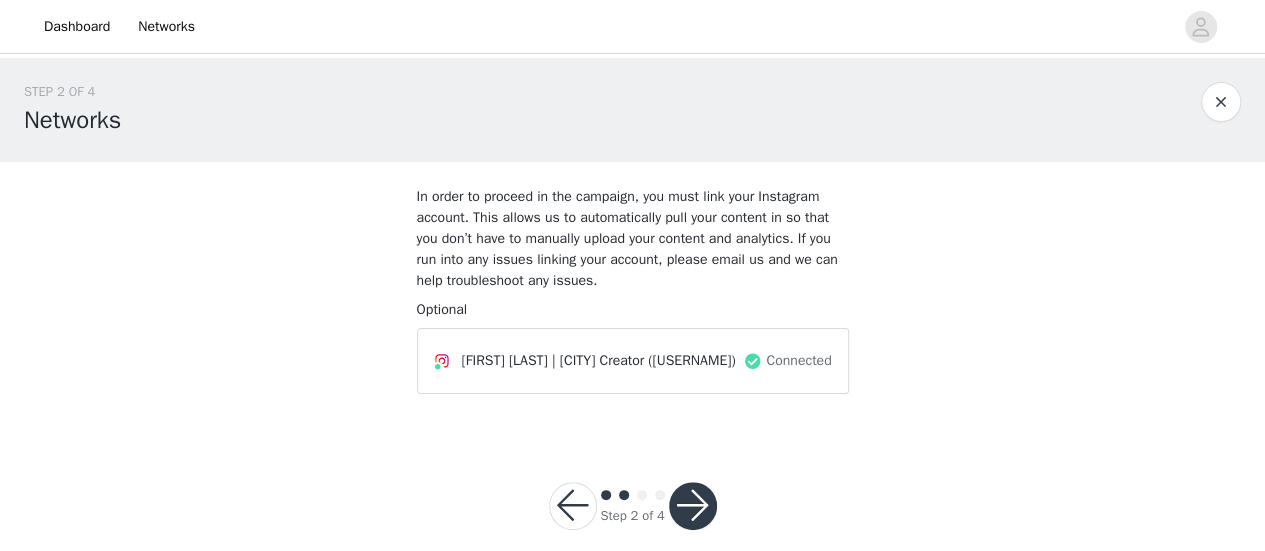 click at bounding box center (693, 506) 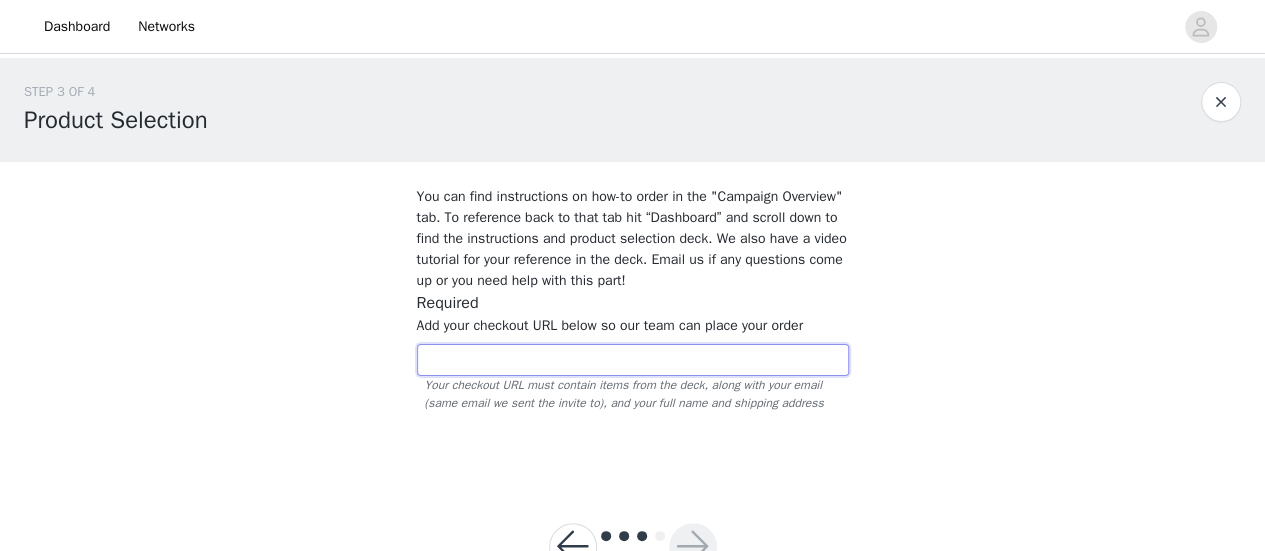 click at bounding box center [633, 360] 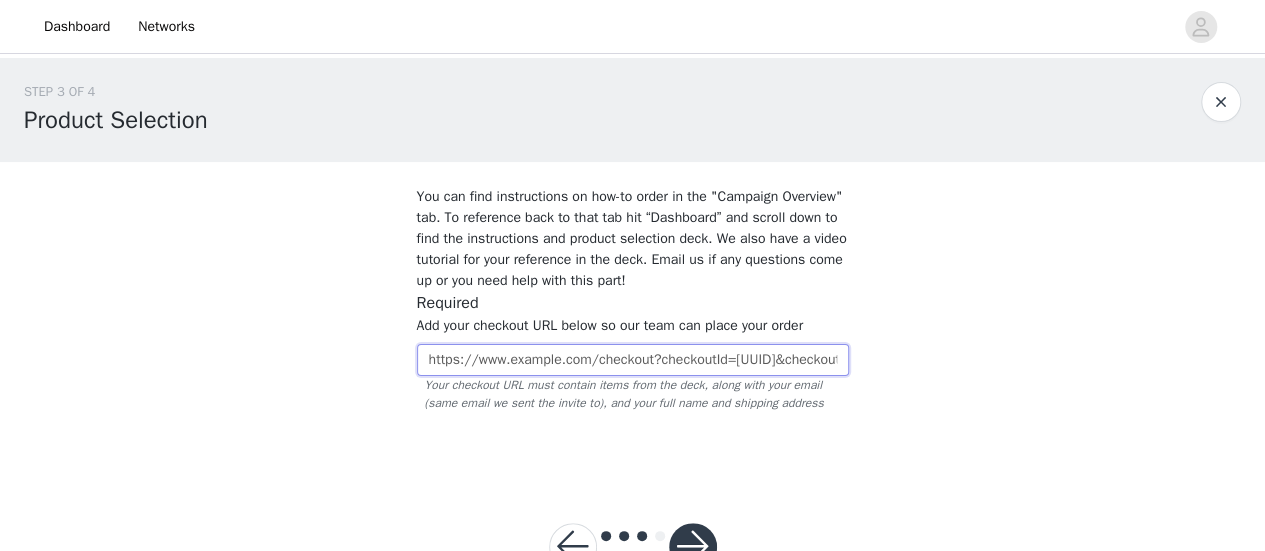 scroll, scrollTop: 0, scrollLeft: 550, axis: horizontal 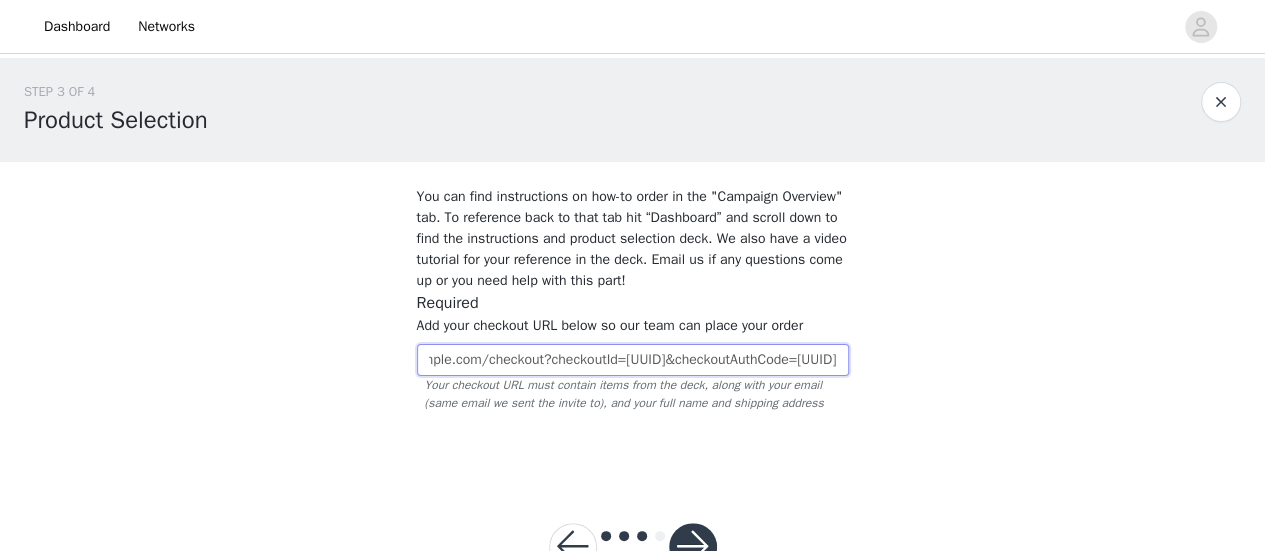 type on "https://www.quince.com/checkout?checkoutId=71bfb4ed-85c5-4778-a9ba-351dad53b80a&checkoutAuthCode=9b2b82c7-7801-46a3-96a5-e518007ddd5f" 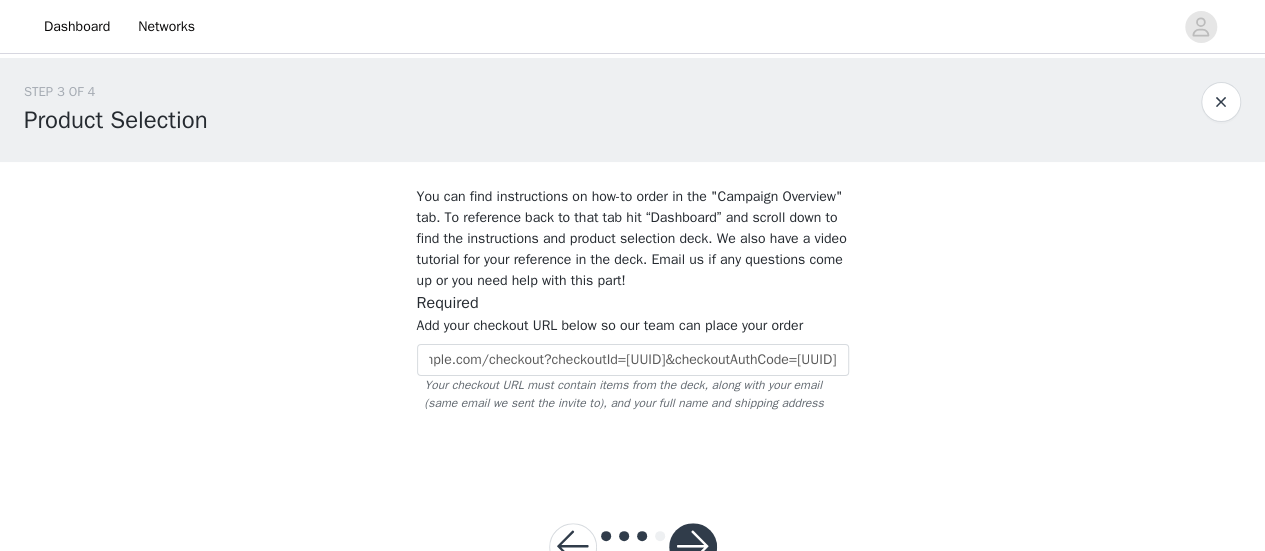 scroll, scrollTop: 0, scrollLeft: 0, axis: both 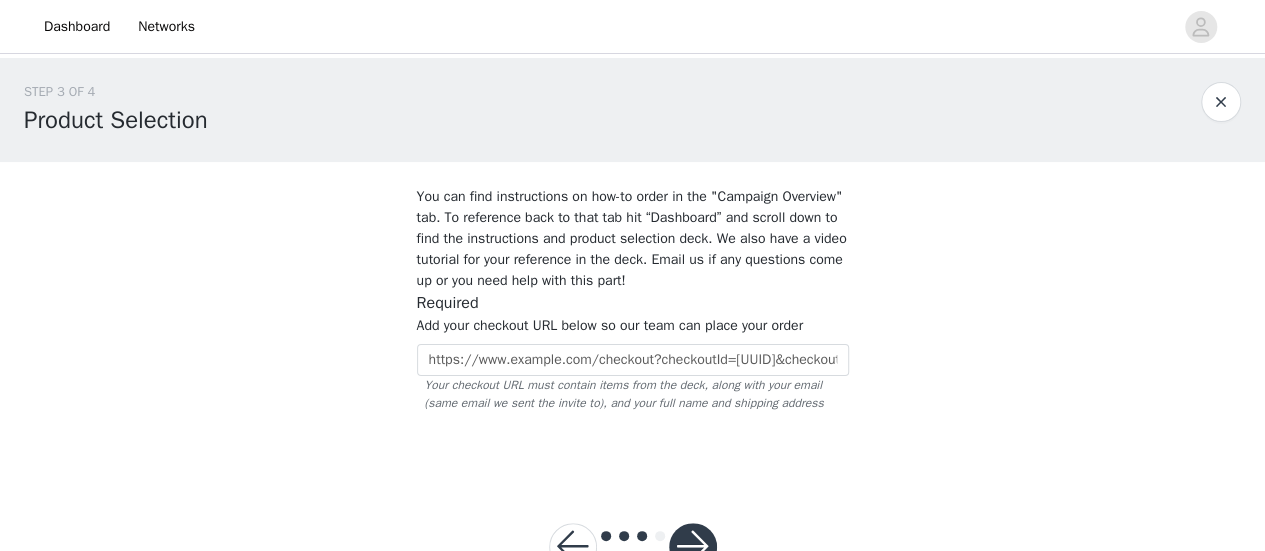 click at bounding box center [693, 547] 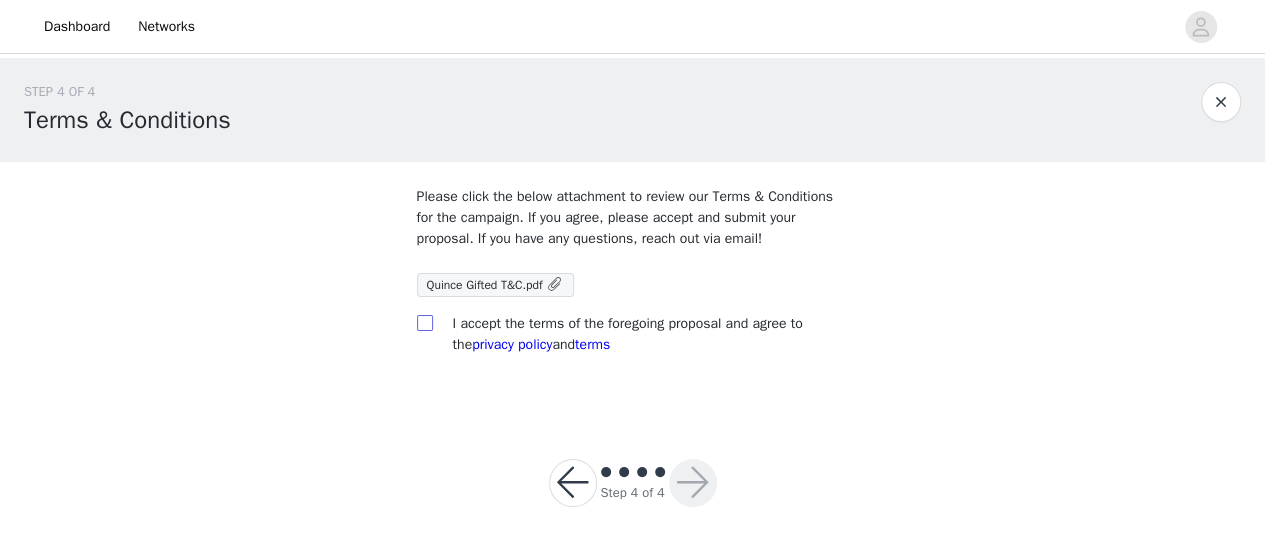 click at bounding box center [424, 322] 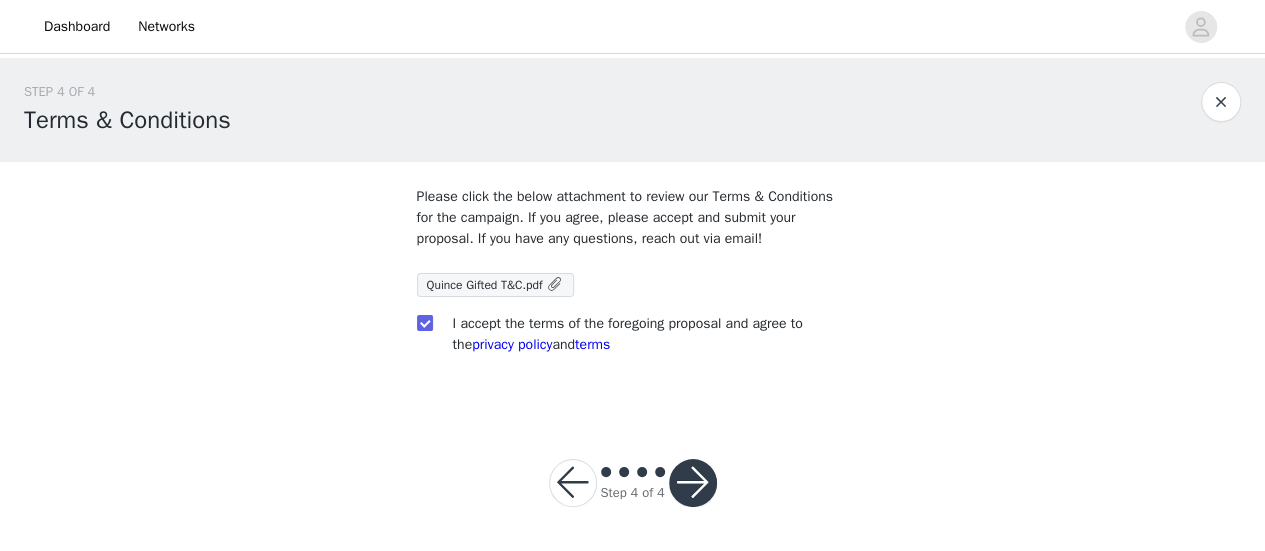click at bounding box center [693, 483] 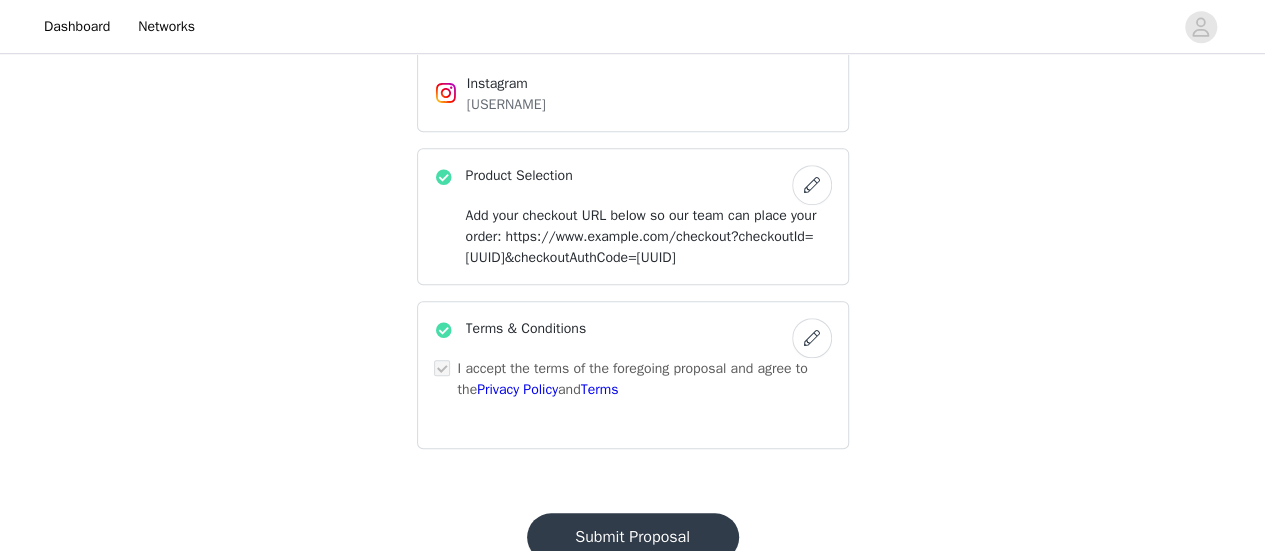 scroll, scrollTop: 772, scrollLeft: 0, axis: vertical 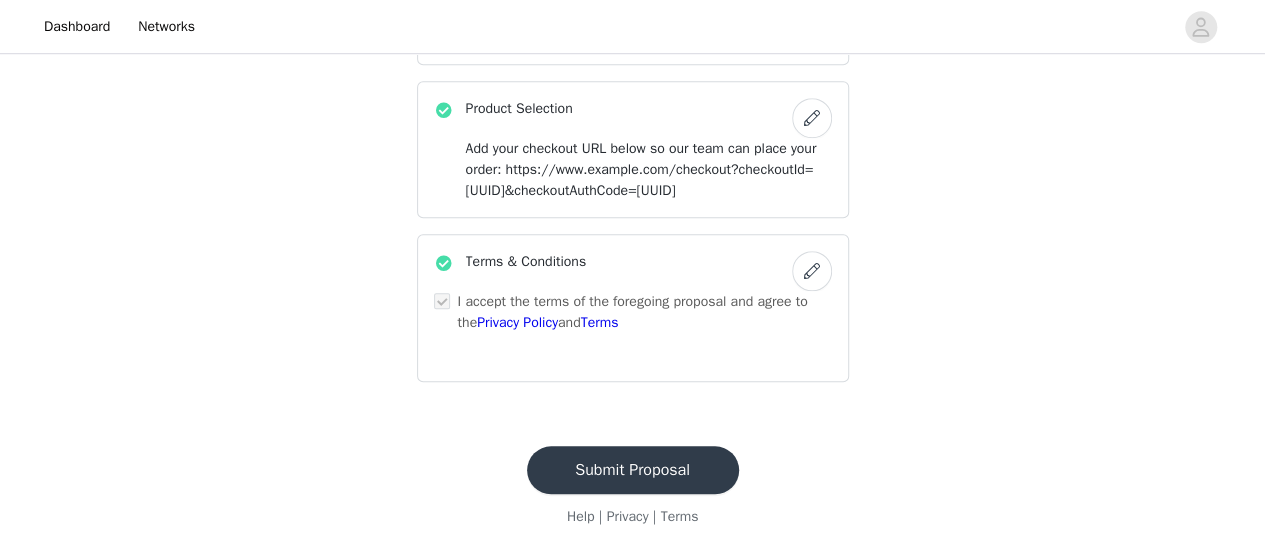 click on "Submit Proposal" at bounding box center [633, 470] 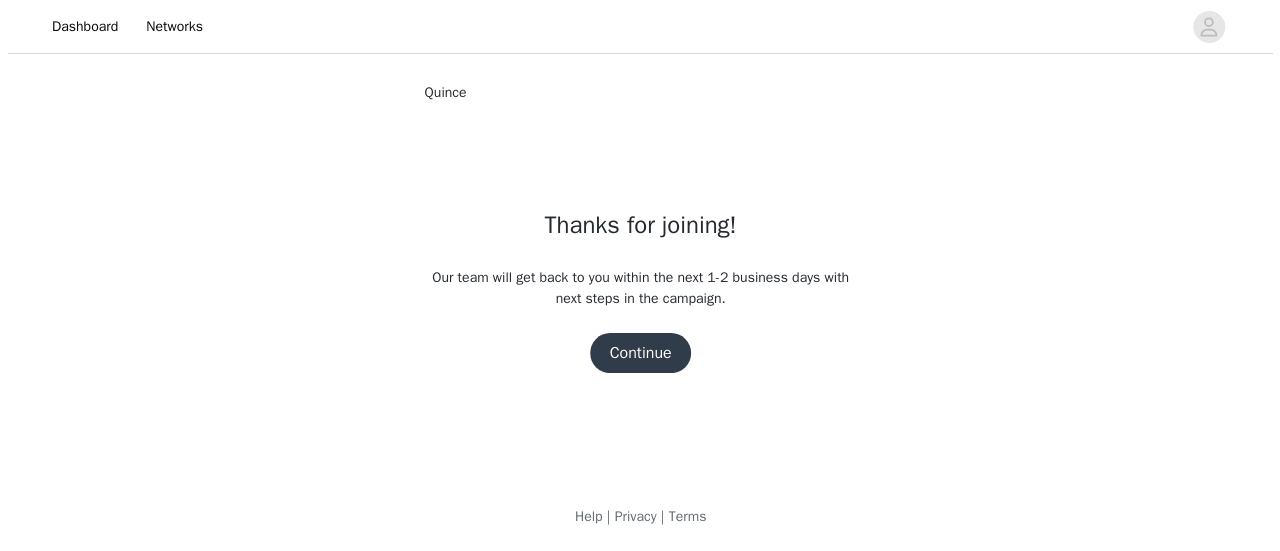scroll, scrollTop: 0, scrollLeft: 0, axis: both 